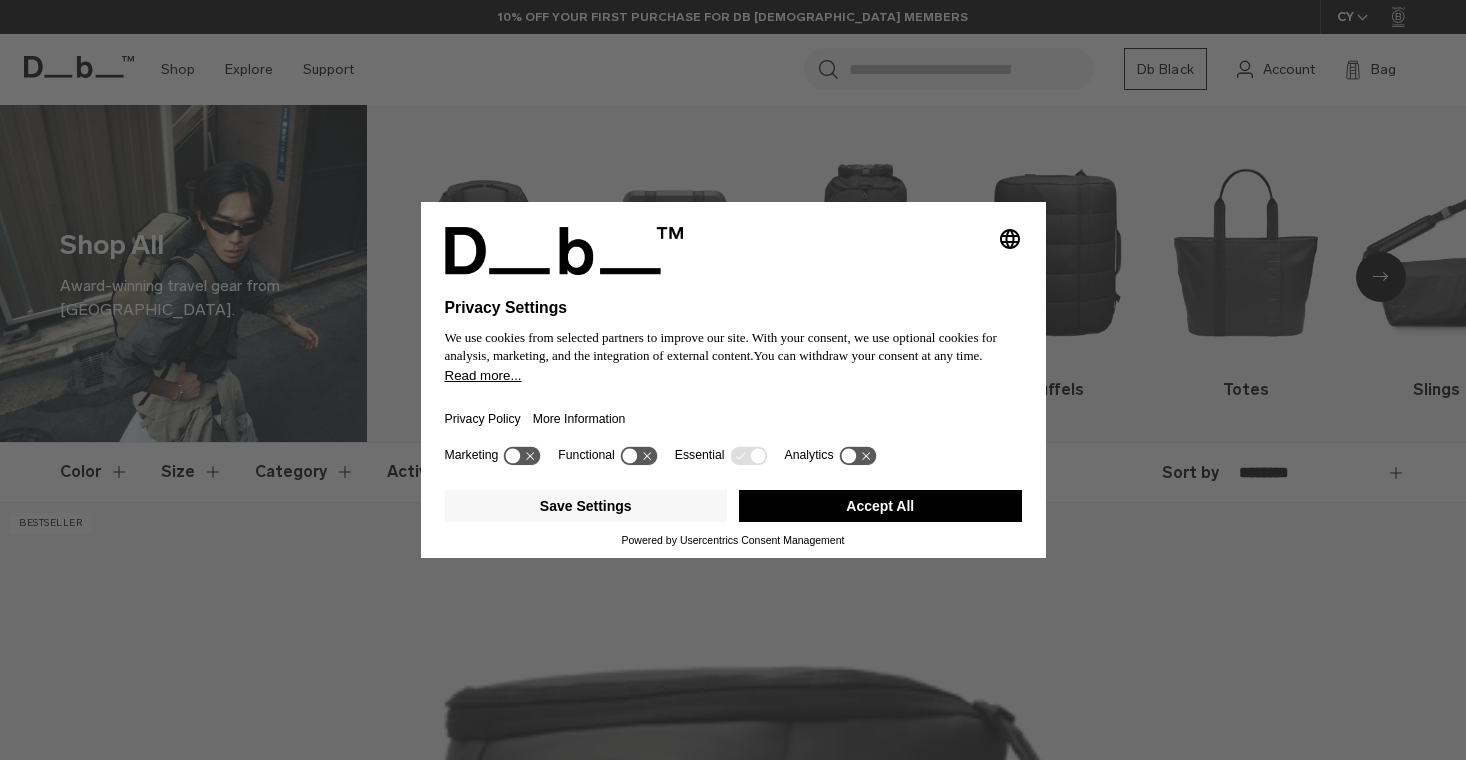 scroll, scrollTop: 0, scrollLeft: 0, axis: both 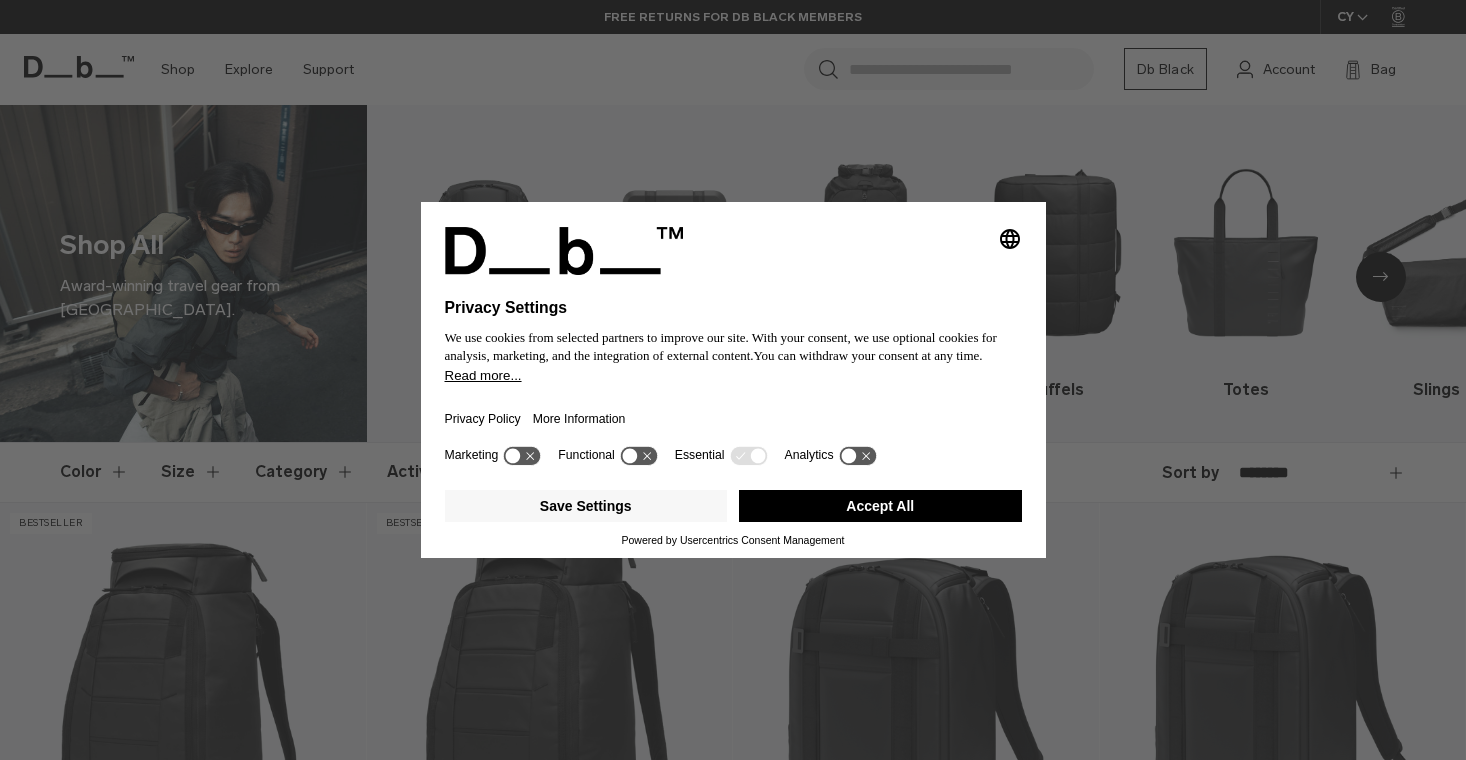 click on "Selecting an option will immediately change the language Privacy Settings We use cookies from selected partners to improve our site. With your consent, we use optional cookies for analysis, marketing, and the integration of external content.  You can withdraw your consent at any time. Read more... Privacy Policy More Information Marketing Functional Essential Analytics Save Settings Accept All Powered by   Usercentrics Consent Management" at bounding box center [733, 380] 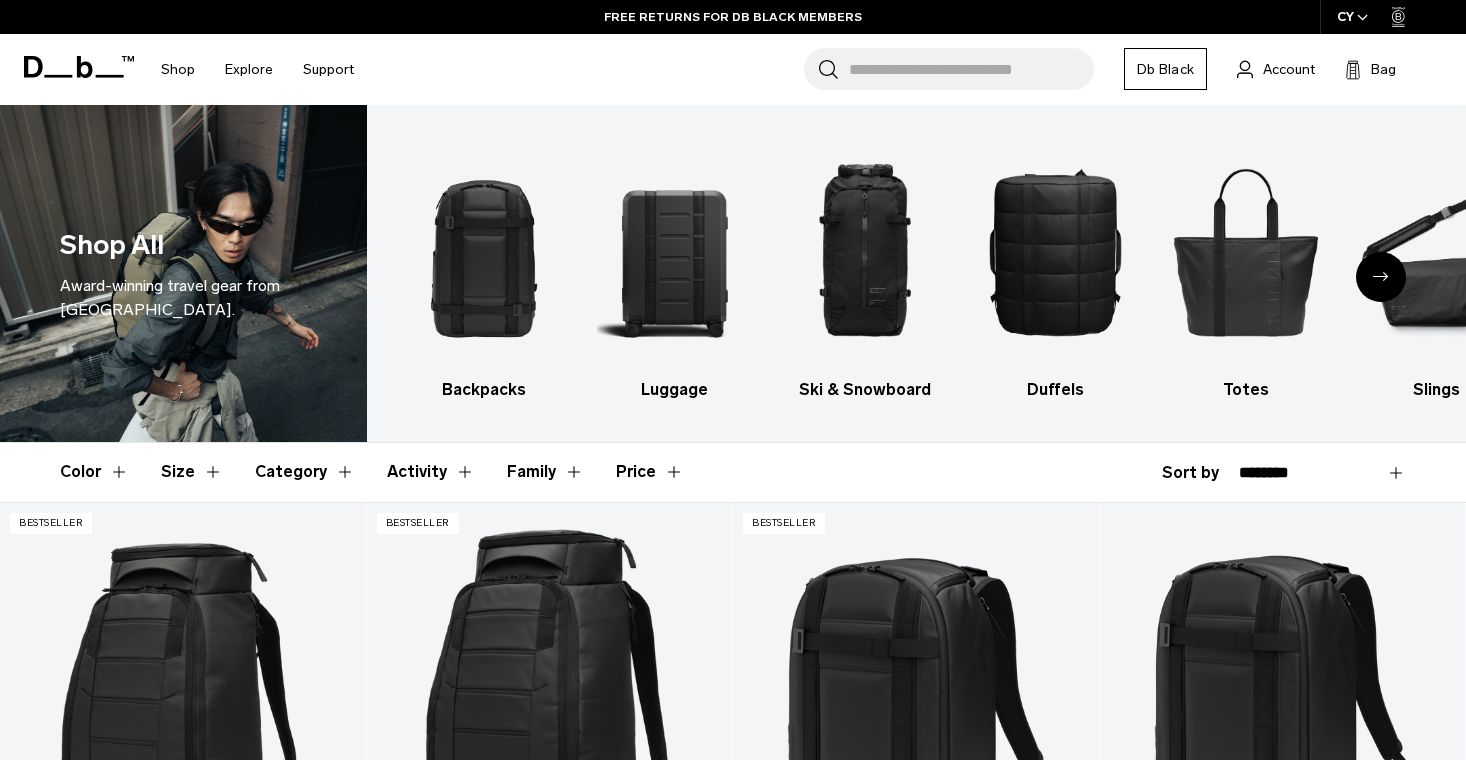 scroll, scrollTop: 0, scrollLeft: 0, axis: both 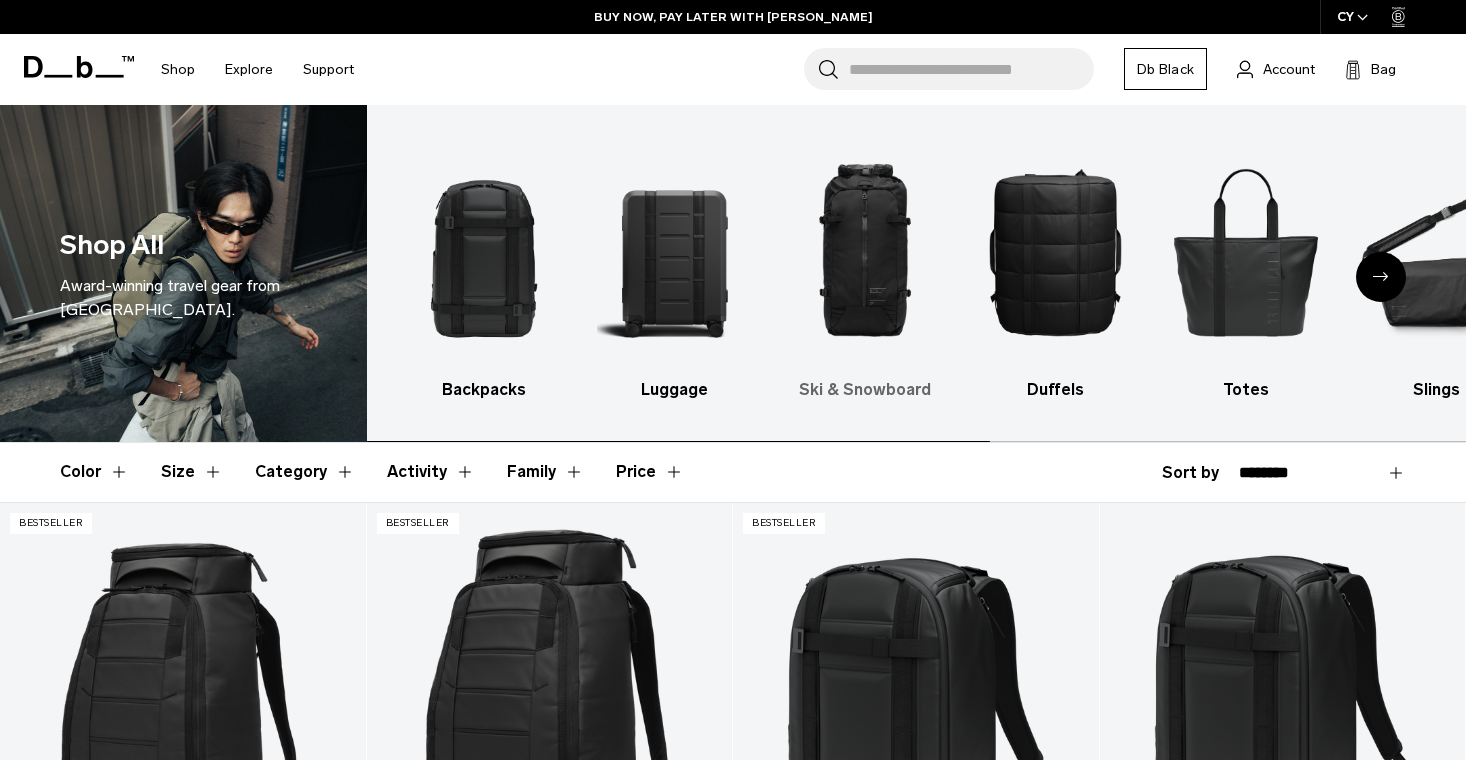 click at bounding box center [864, 251] 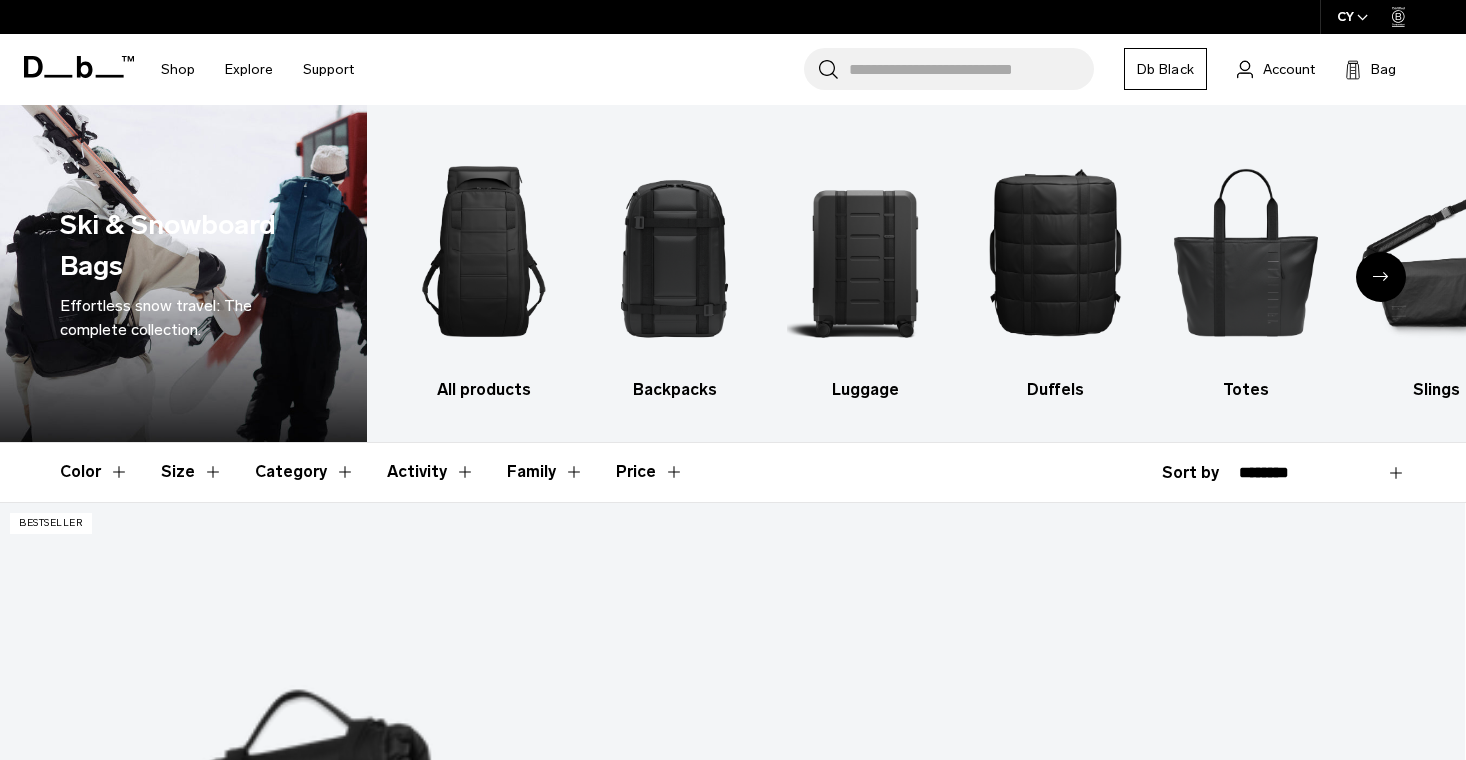 scroll, scrollTop: 370, scrollLeft: 0, axis: vertical 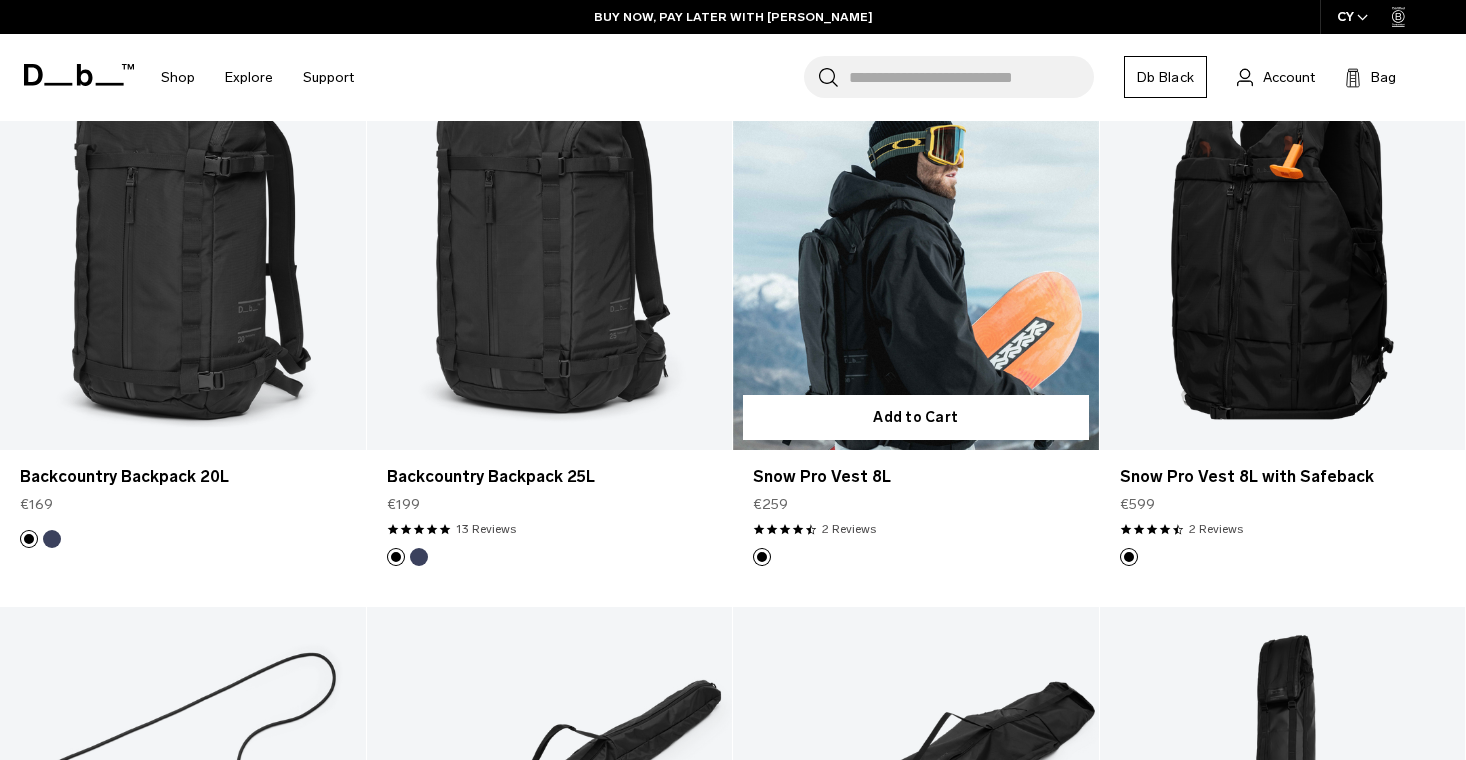 click at bounding box center (916, 247) 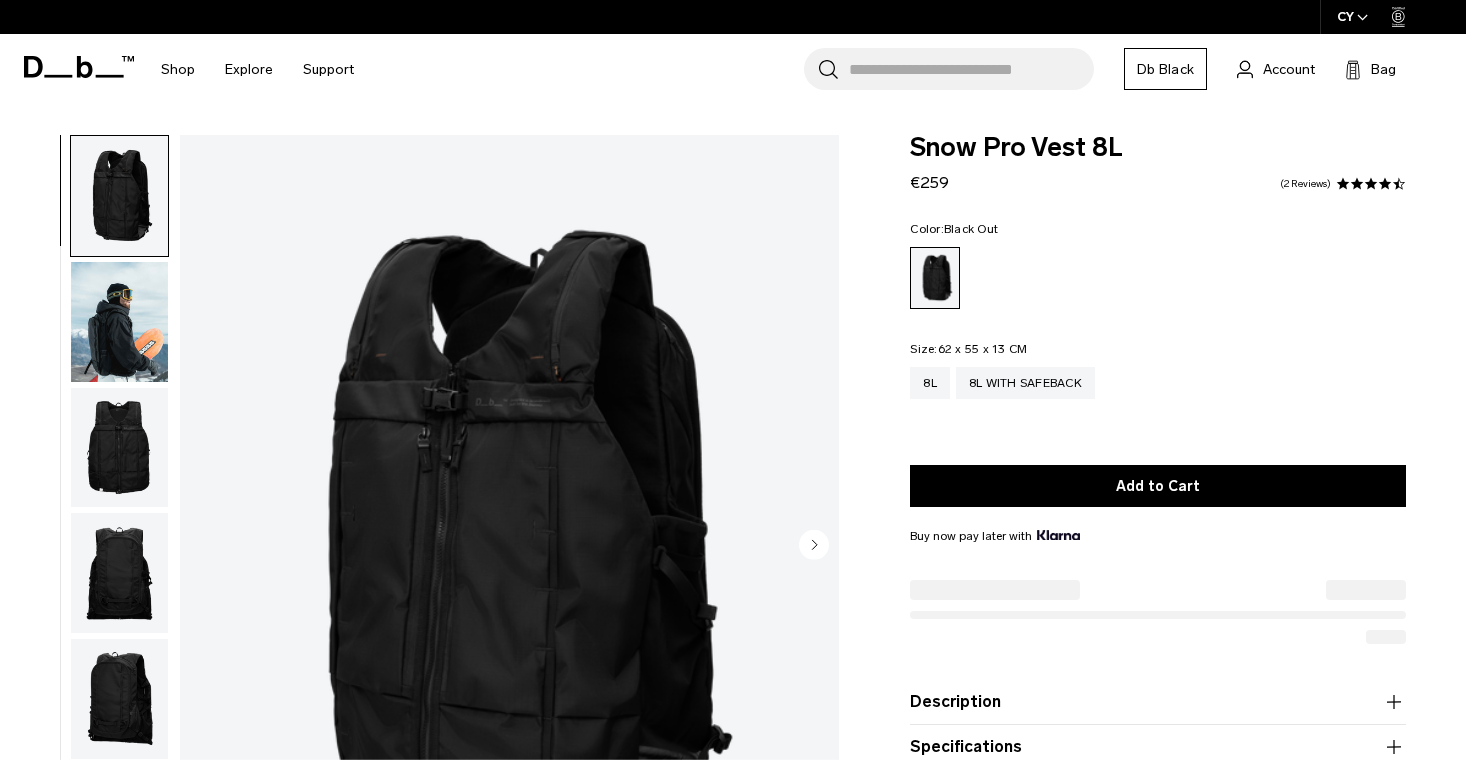 scroll, scrollTop: 0, scrollLeft: 0, axis: both 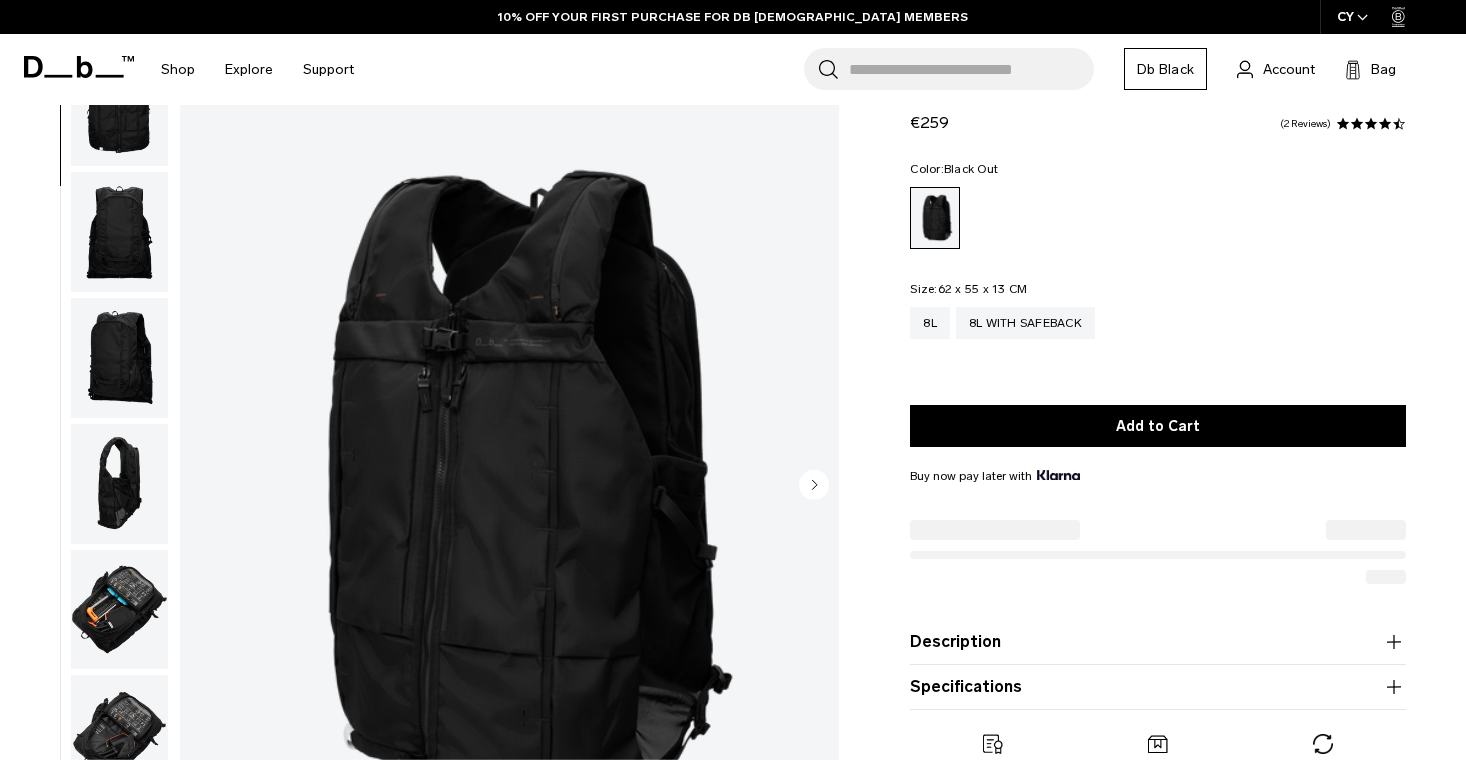 click at bounding box center (119, 610) 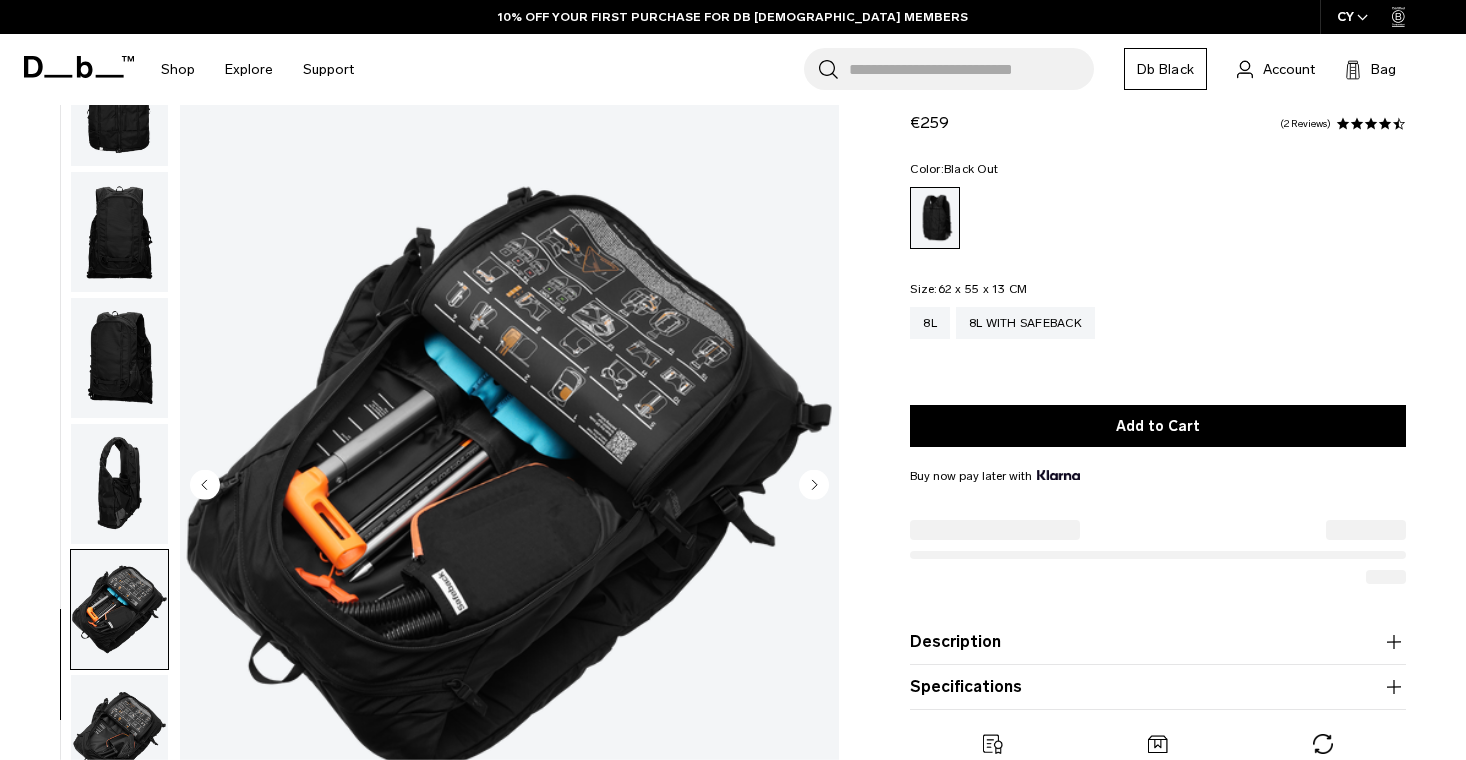 scroll, scrollTop: 313, scrollLeft: 0, axis: vertical 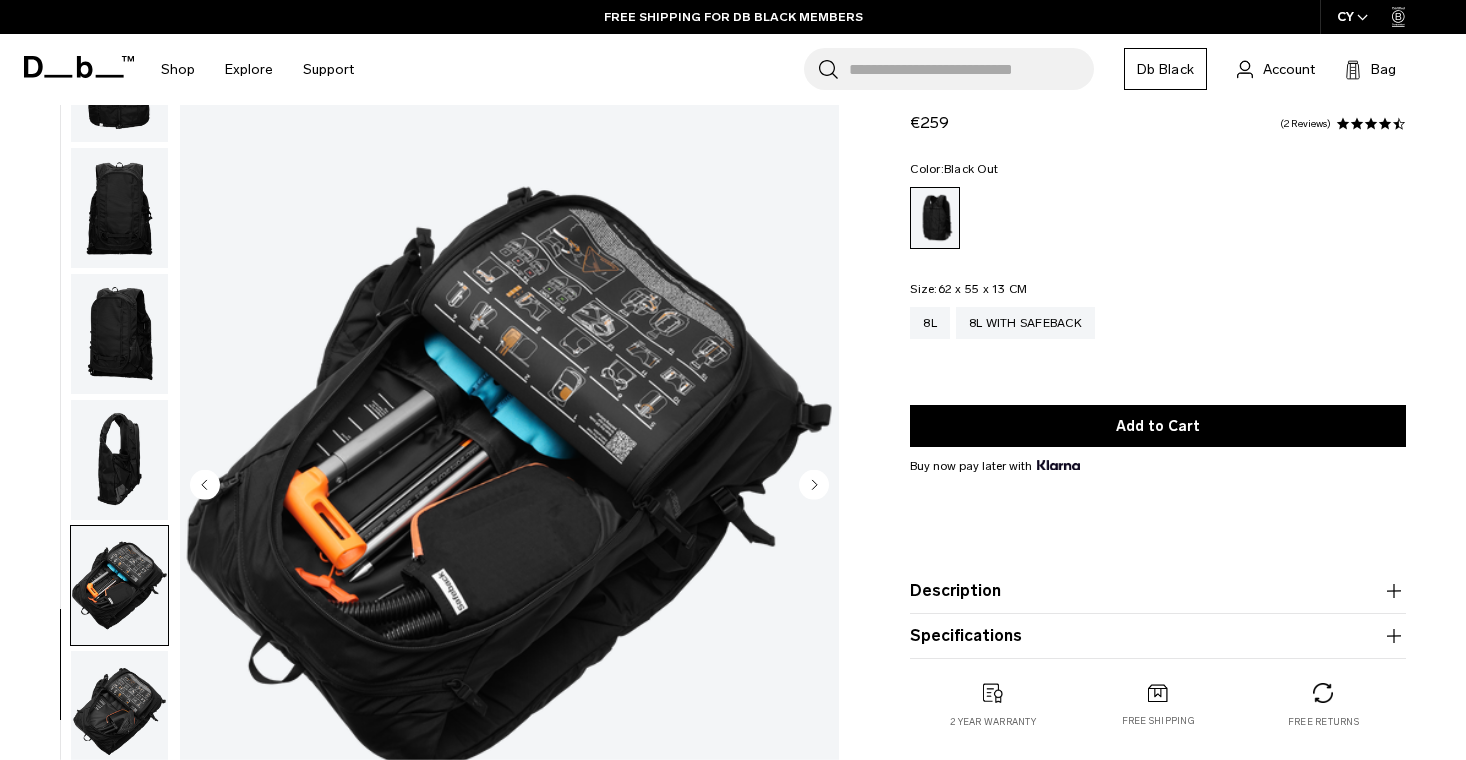 click at bounding box center (119, 460) 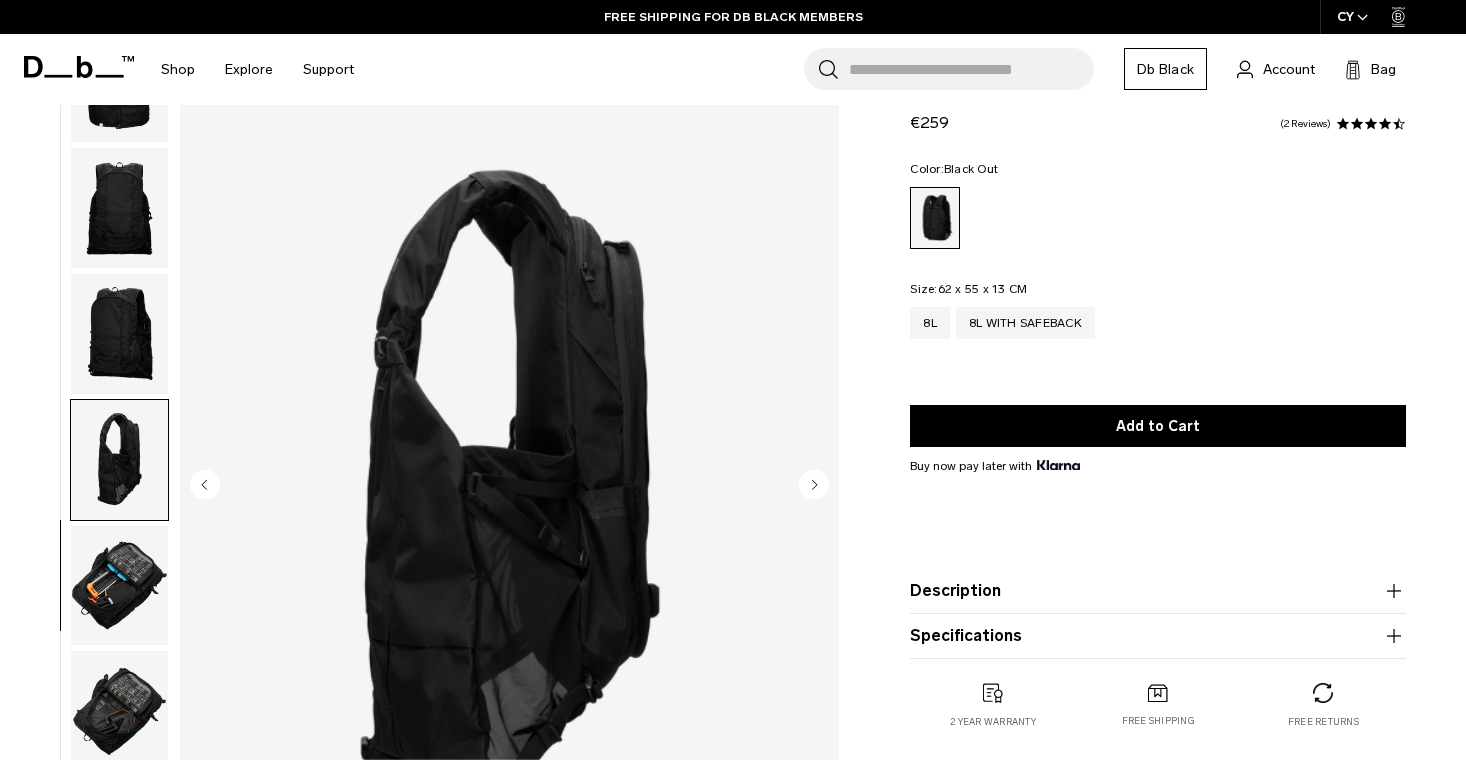 click at bounding box center [119, 334] 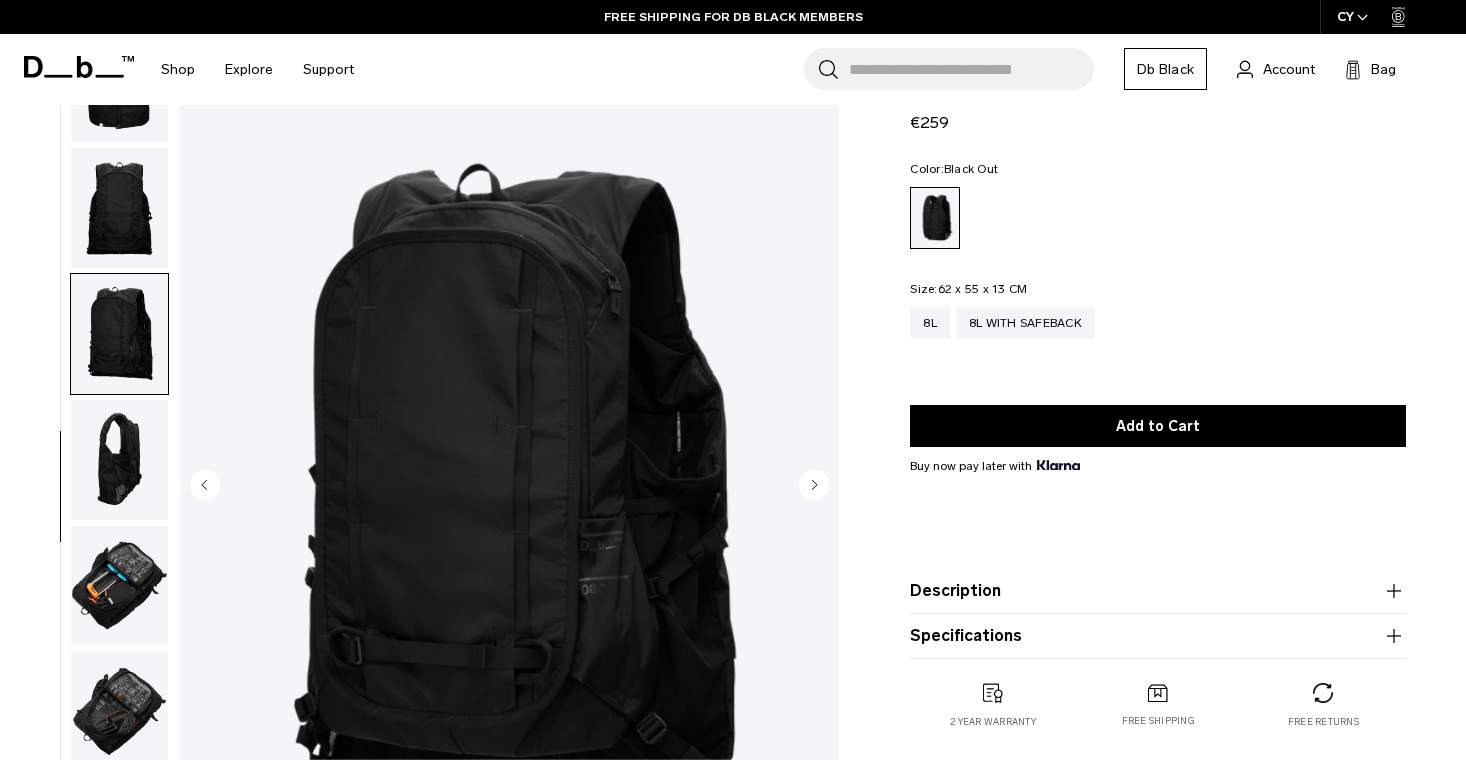 click at bounding box center [119, 208] 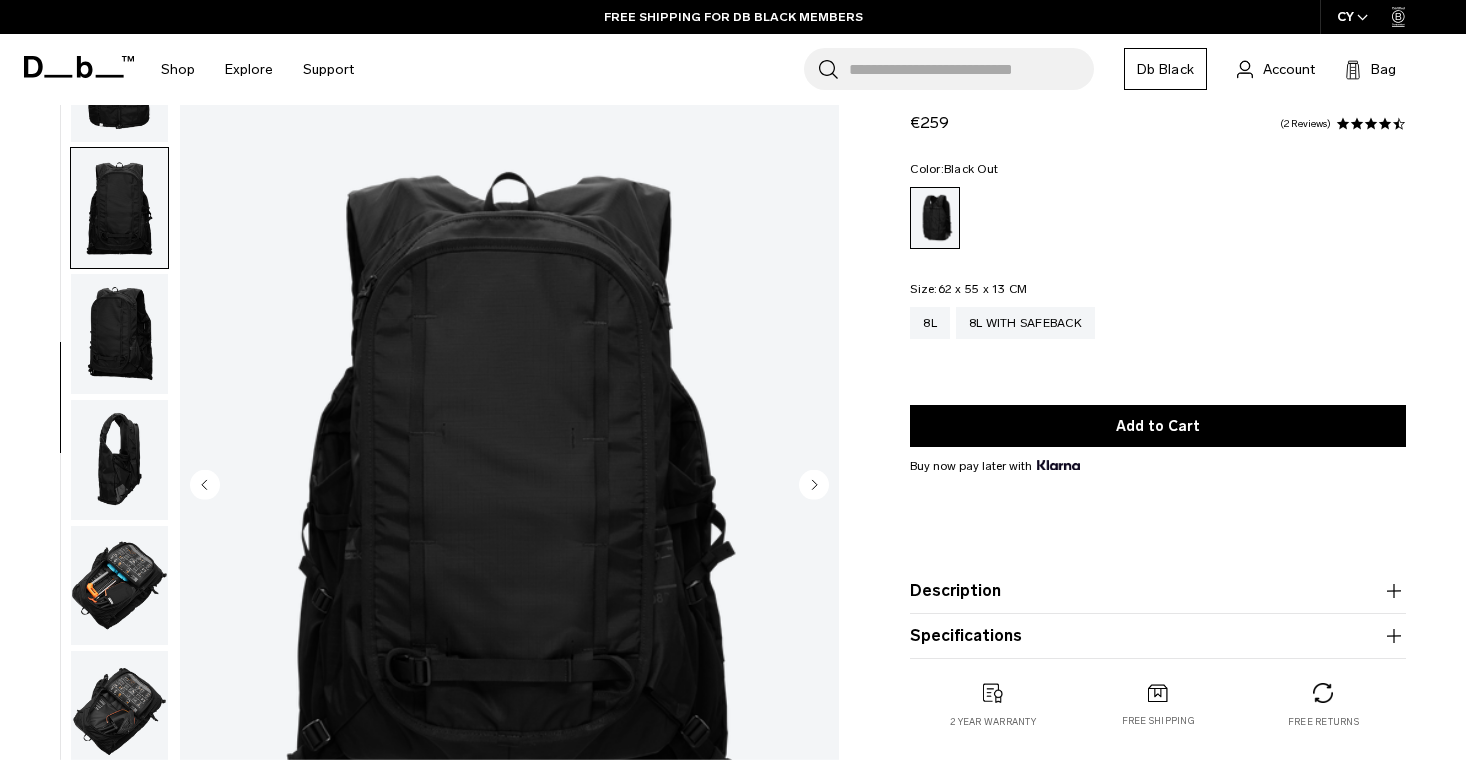 click at bounding box center [119, 486] 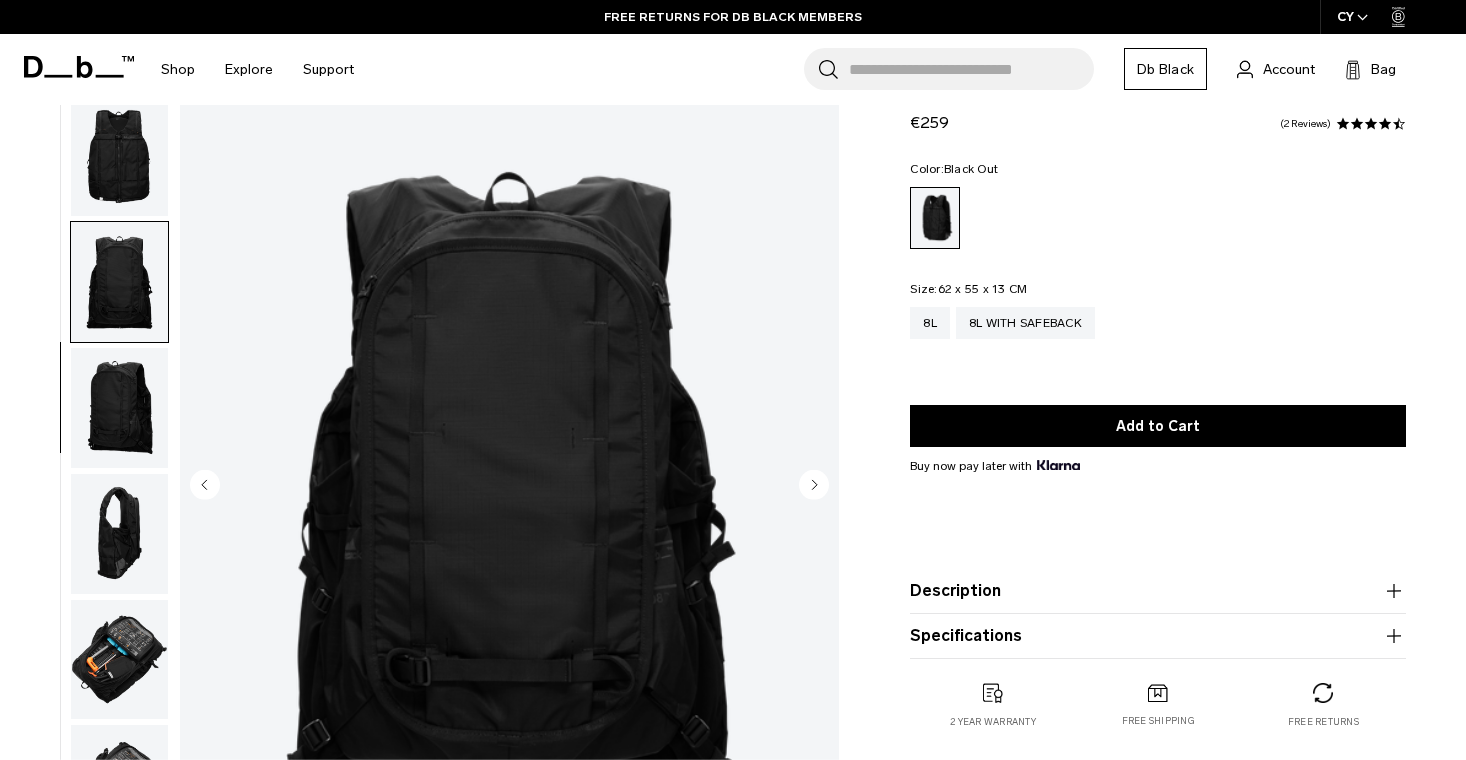 click at bounding box center [119, 157] 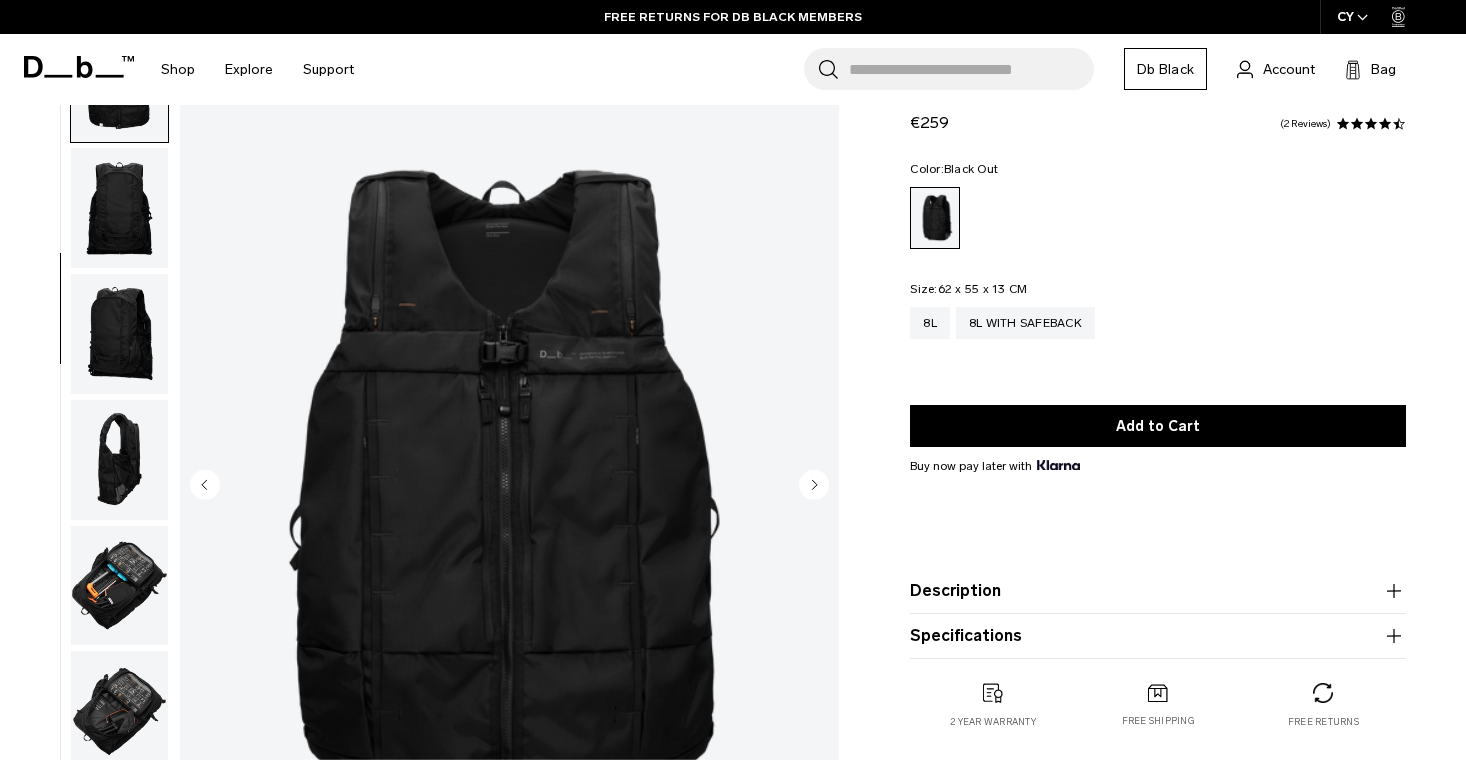 scroll, scrollTop: 313, scrollLeft: 0, axis: vertical 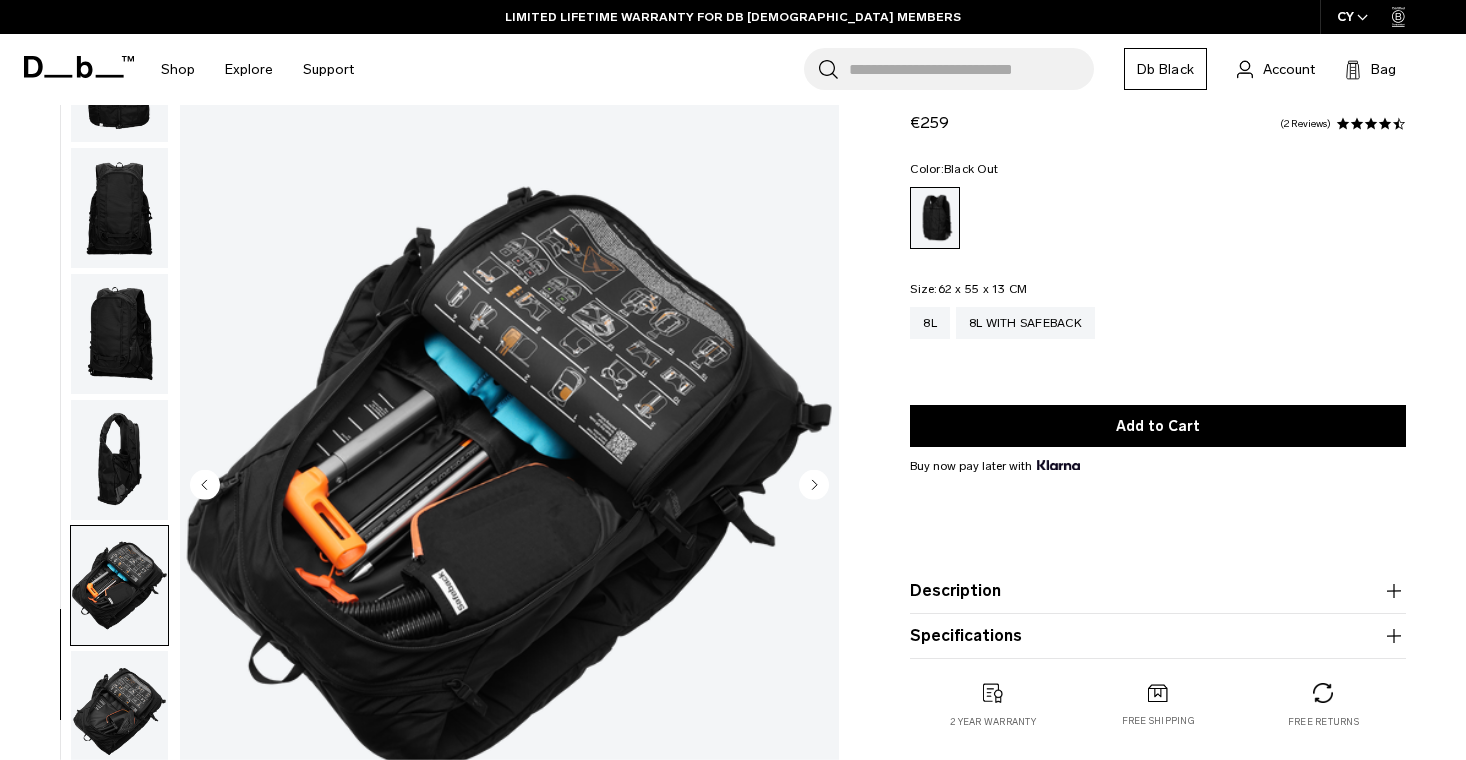 click at bounding box center [119, 711] 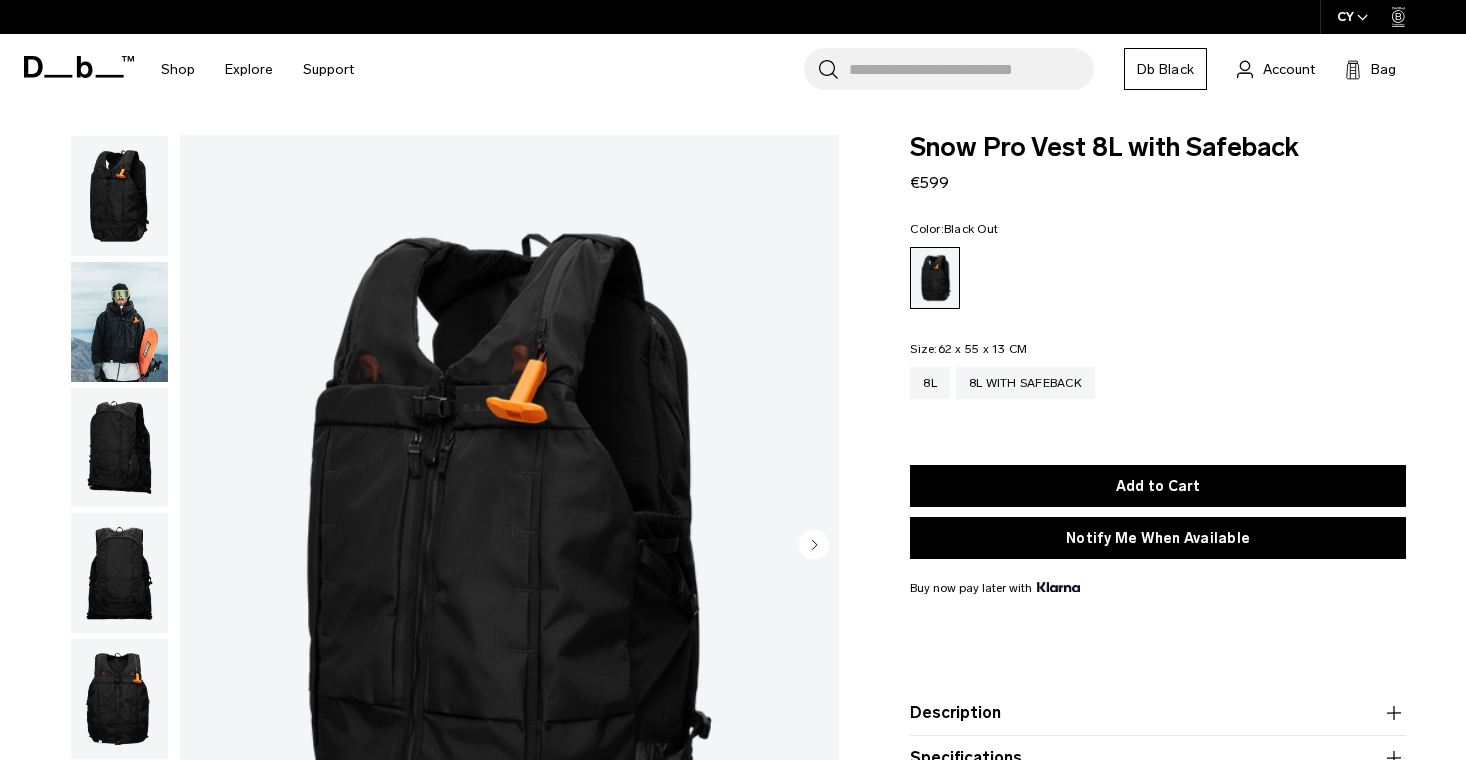 scroll, scrollTop: 0, scrollLeft: 0, axis: both 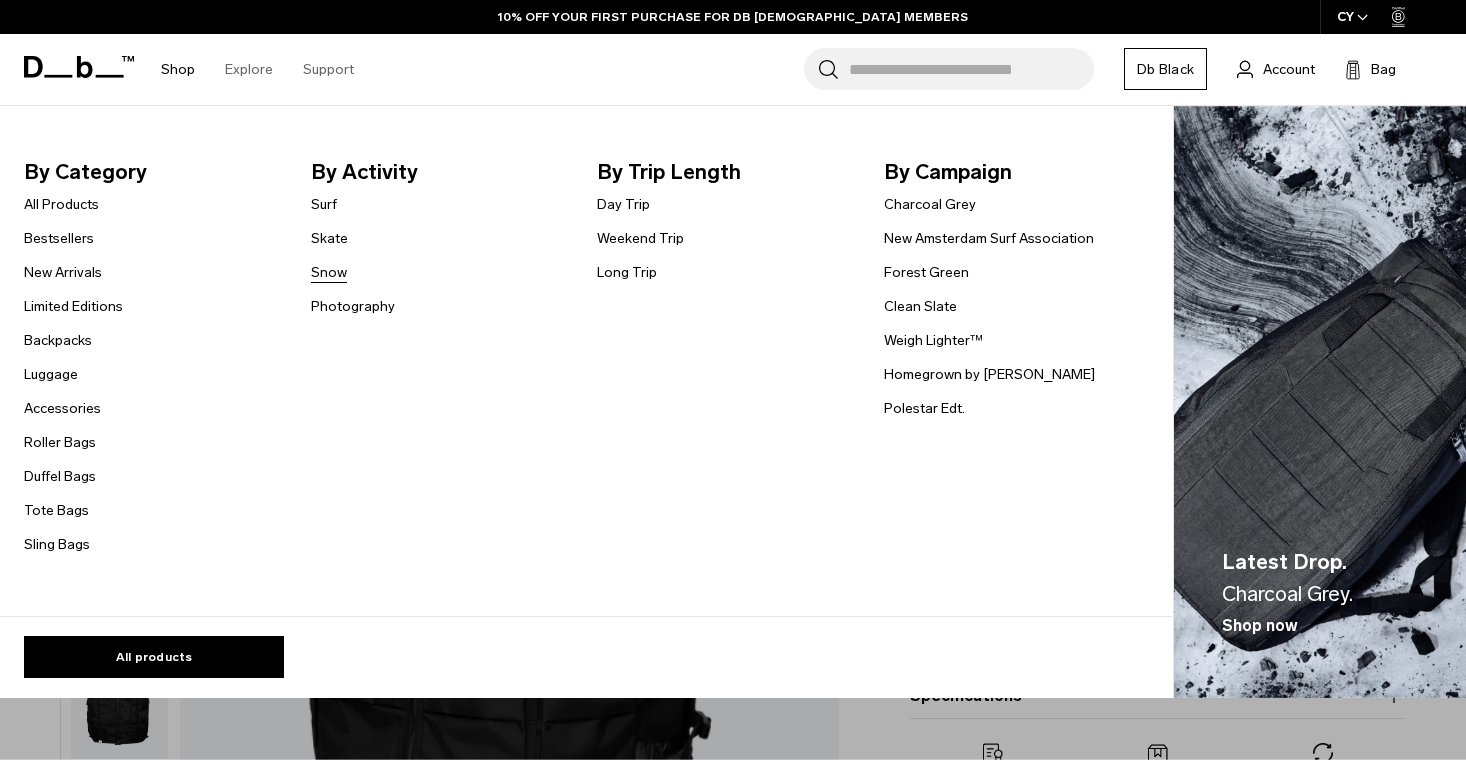 click on "Snow" at bounding box center [329, 272] 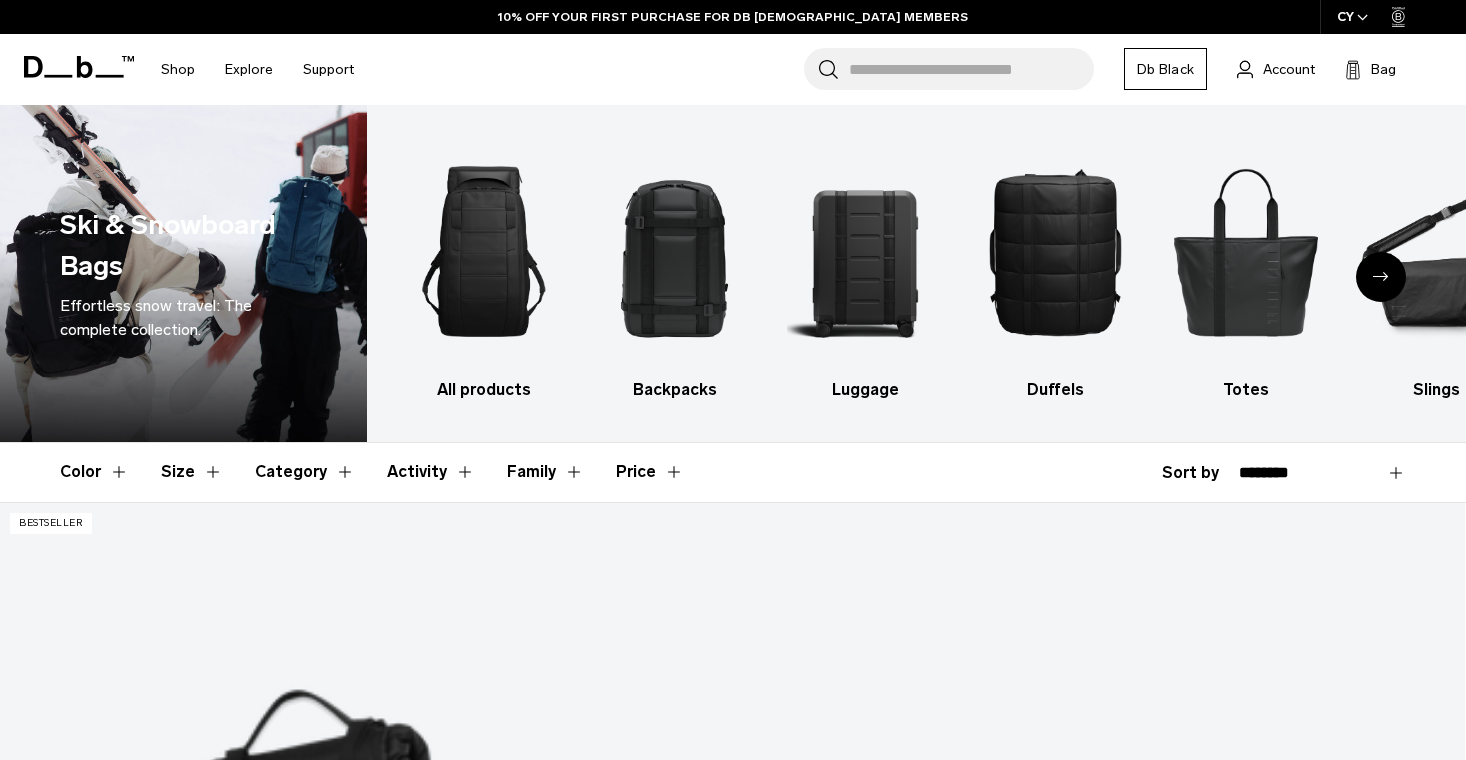 scroll, scrollTop: 37, scrollLeft: 0, axis: vertical 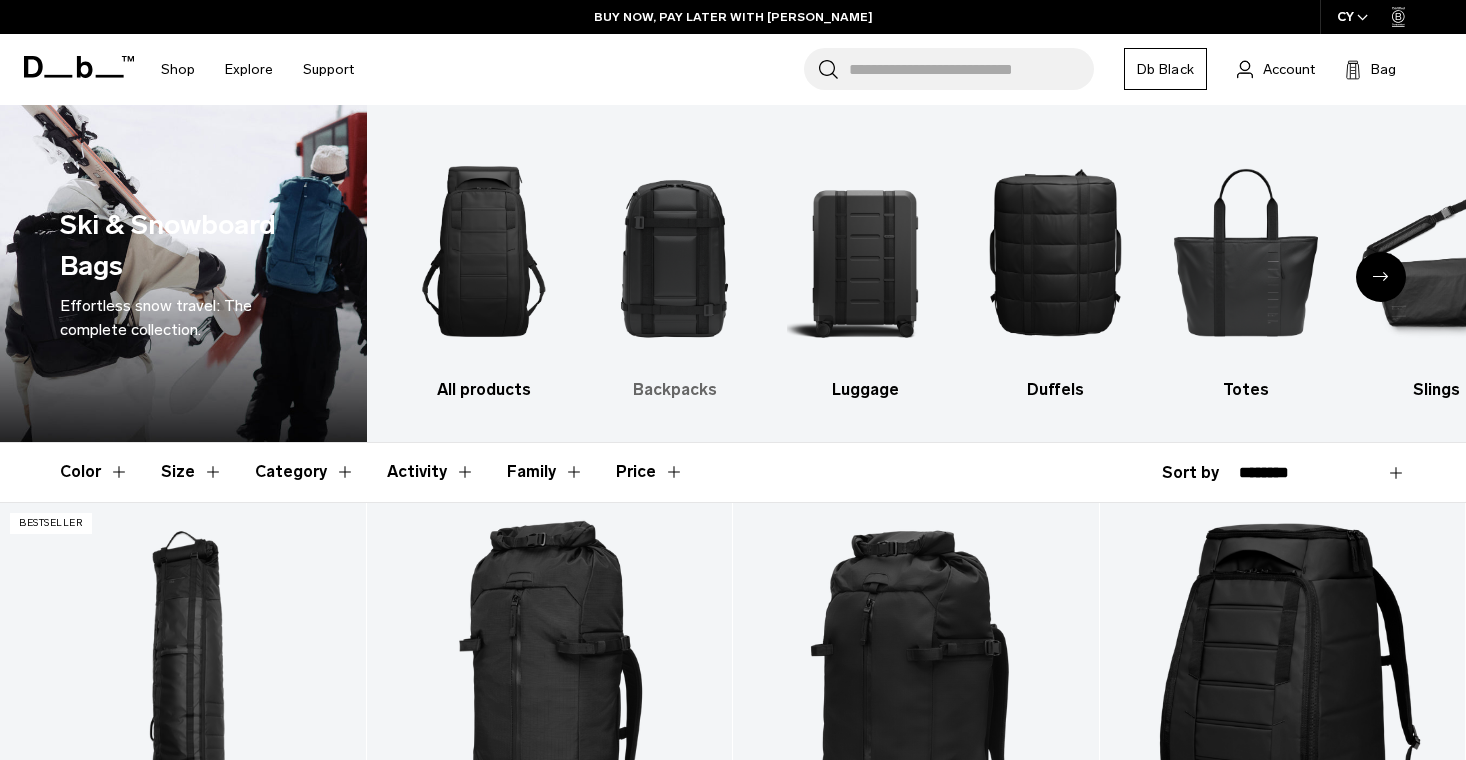 click at bounding box center [674, 251] 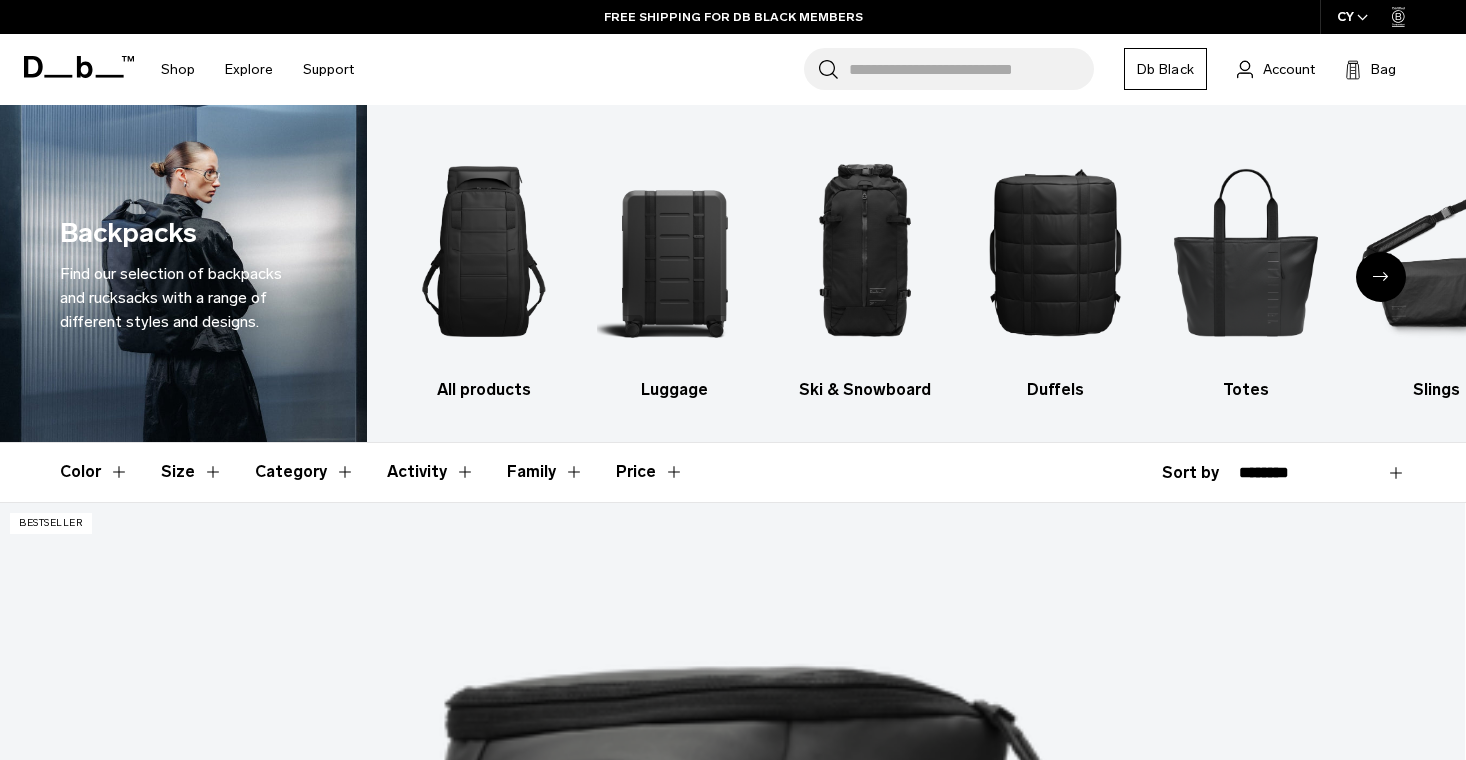 scroll, scrollTop: 0, scrollLeft: 0, axis: both 